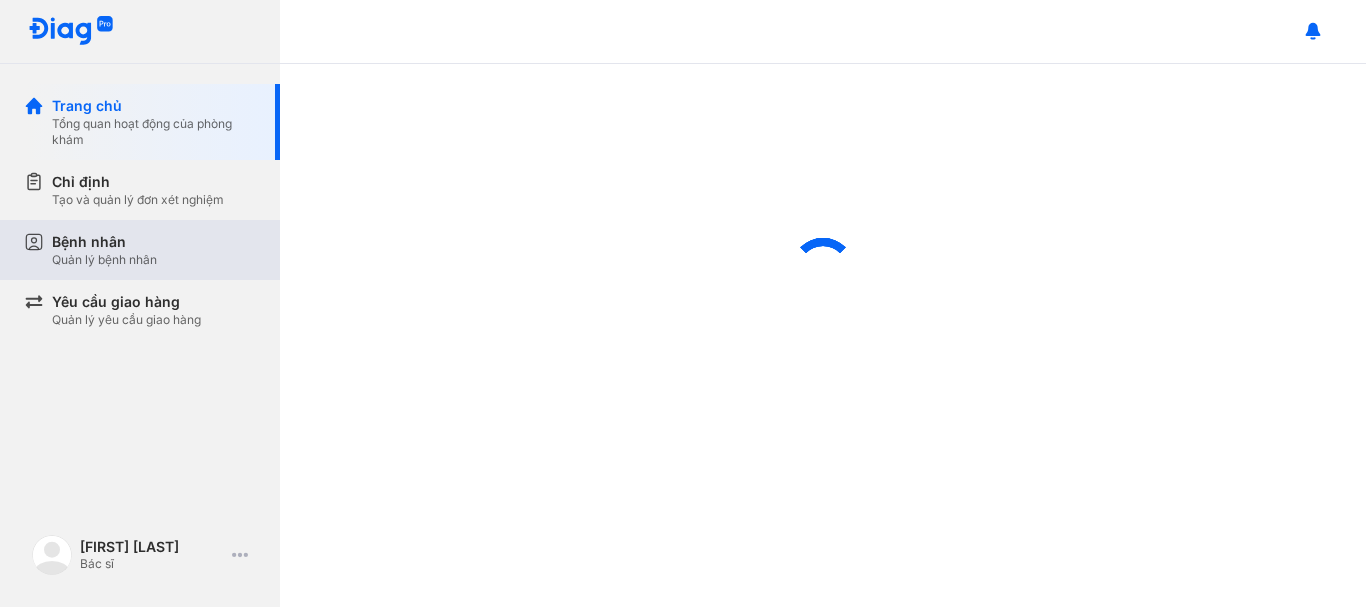 scroll, scrollTop: 0, scrollLeft: 0, axis: both 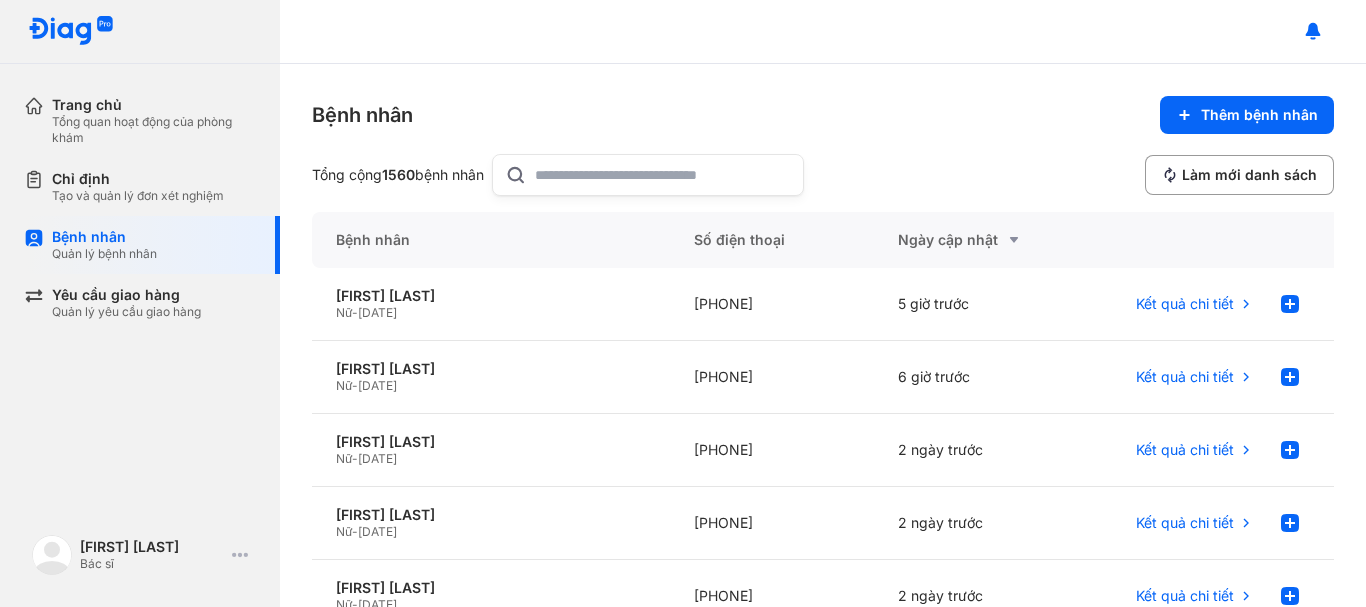 click 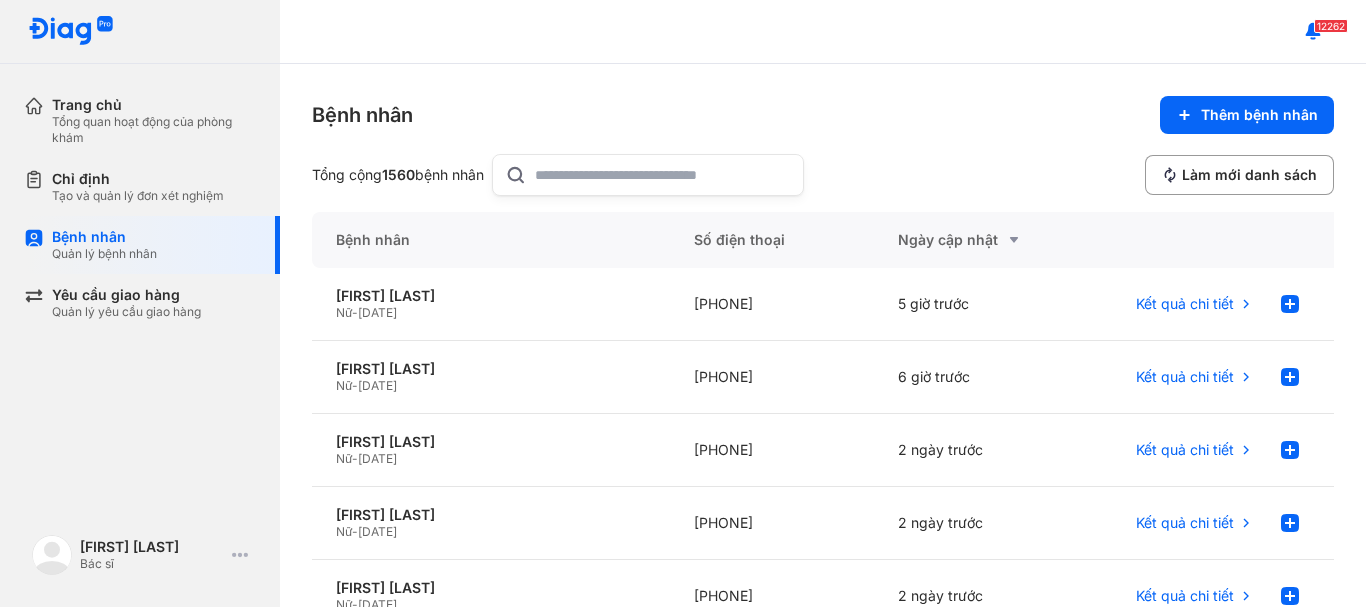 paste on "*" 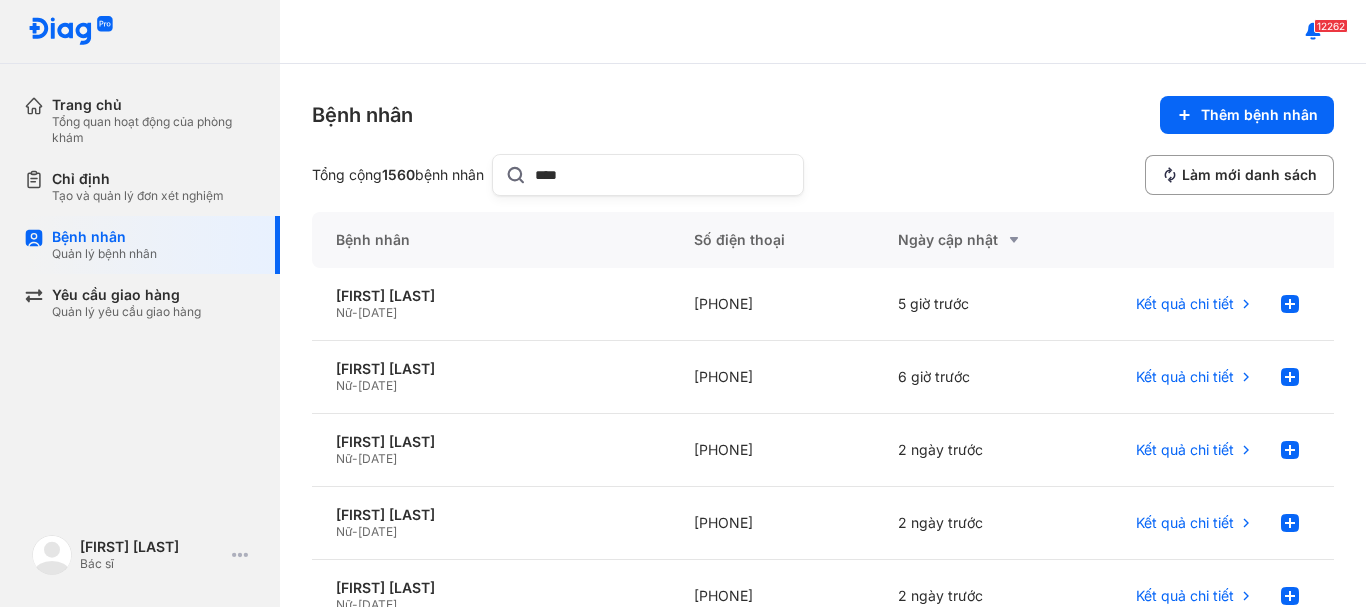 type on "****" 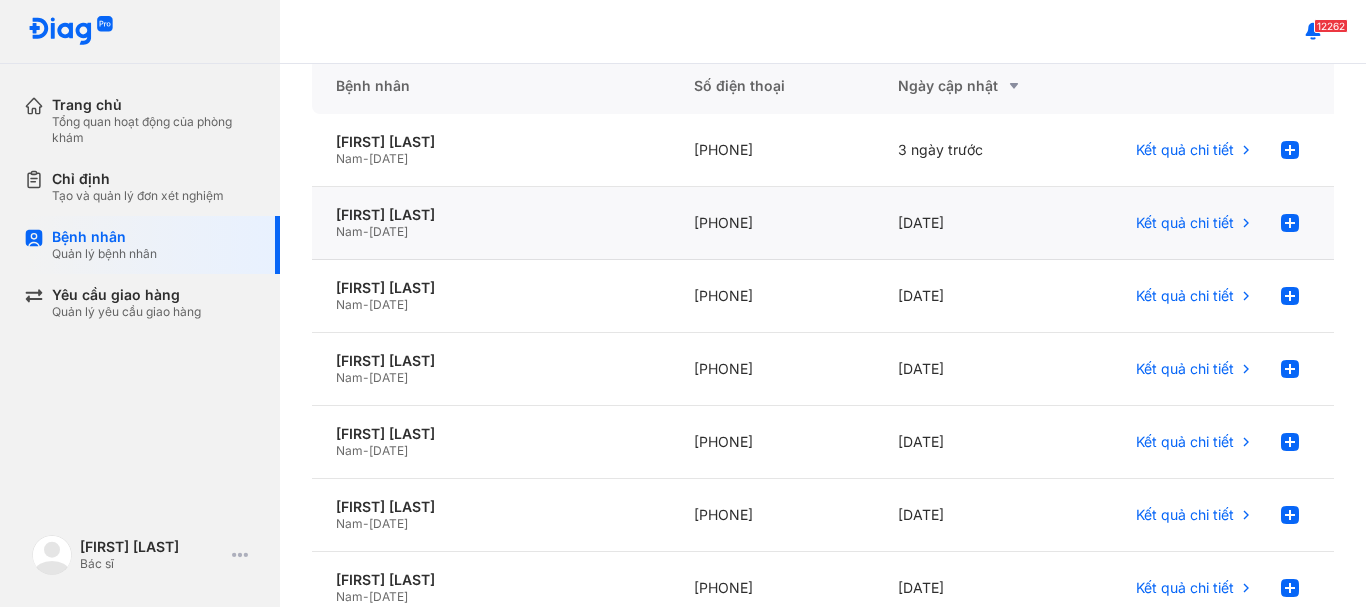 scroll, scrollTop: 200, scrollLeft: 0, axis: vertical 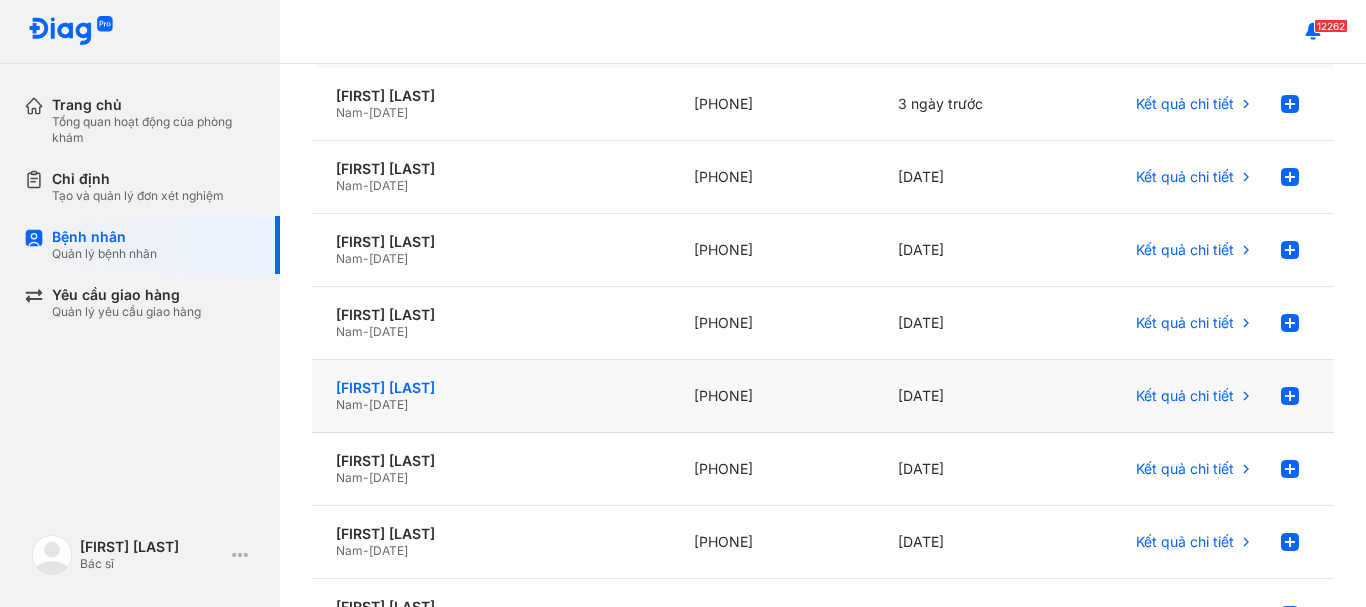click on "[LAST] [FIRST] [LAST]" 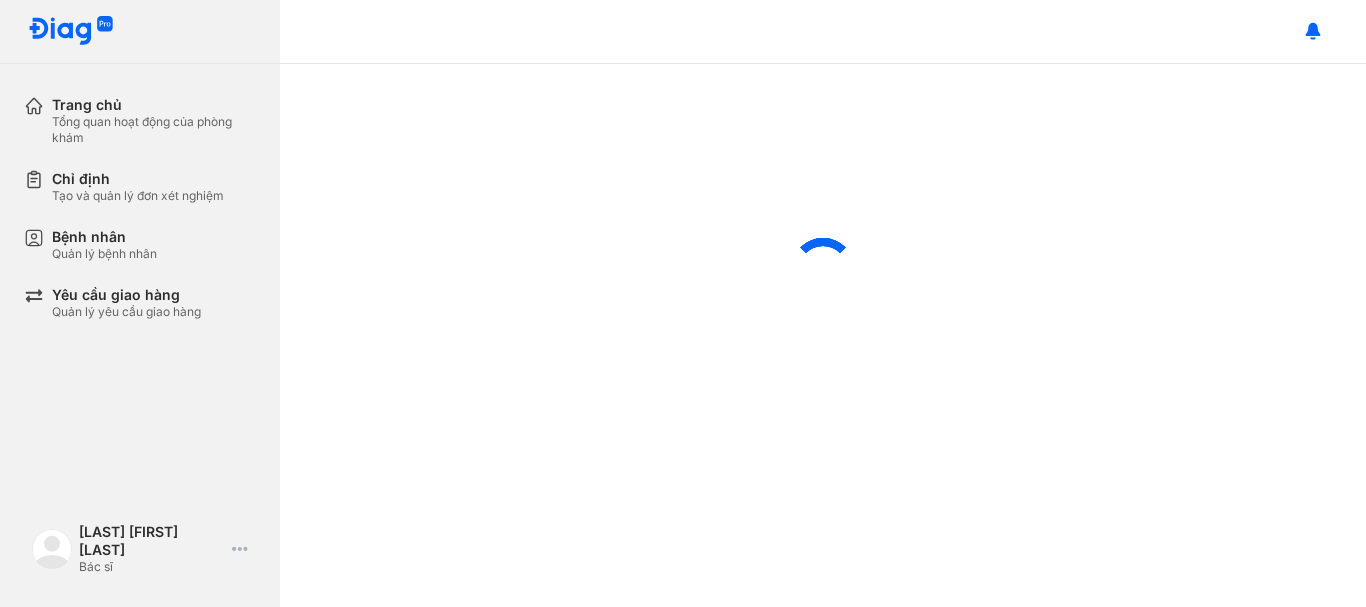 scroll, scrollTop: 0, scrollLeft: 0, axis: both 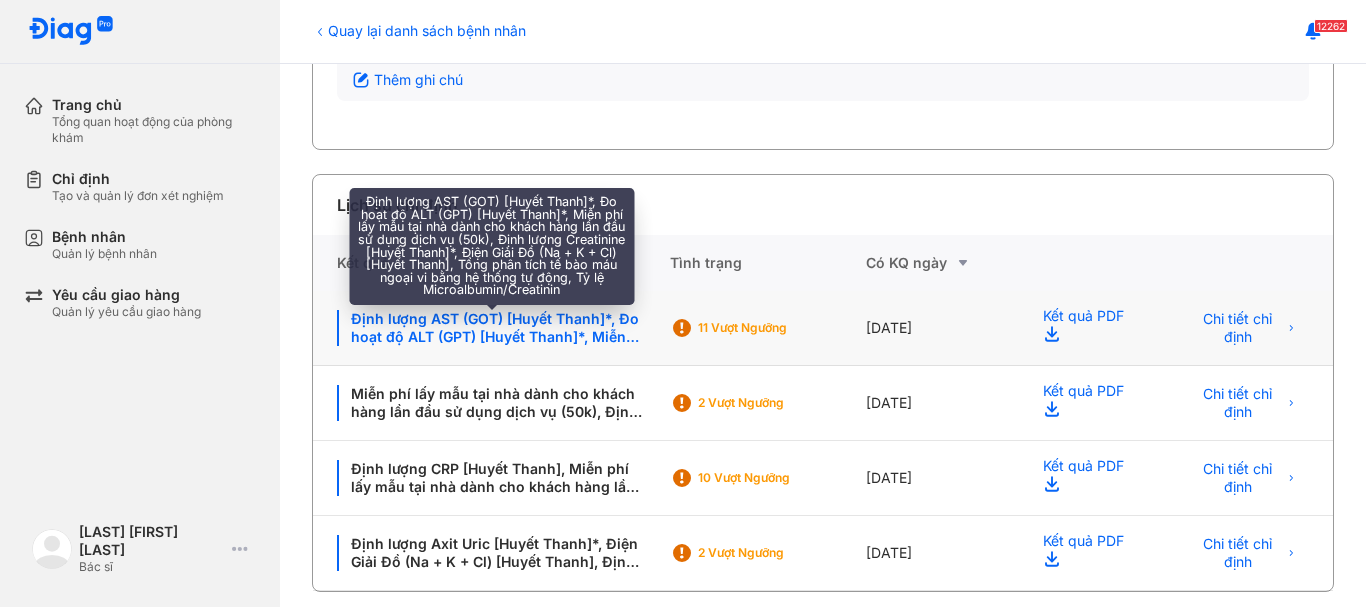 drag, startPoint x: 496, startPoint y: 318, endPoint x: 490, endPoint y: 337, distance: 19.924858 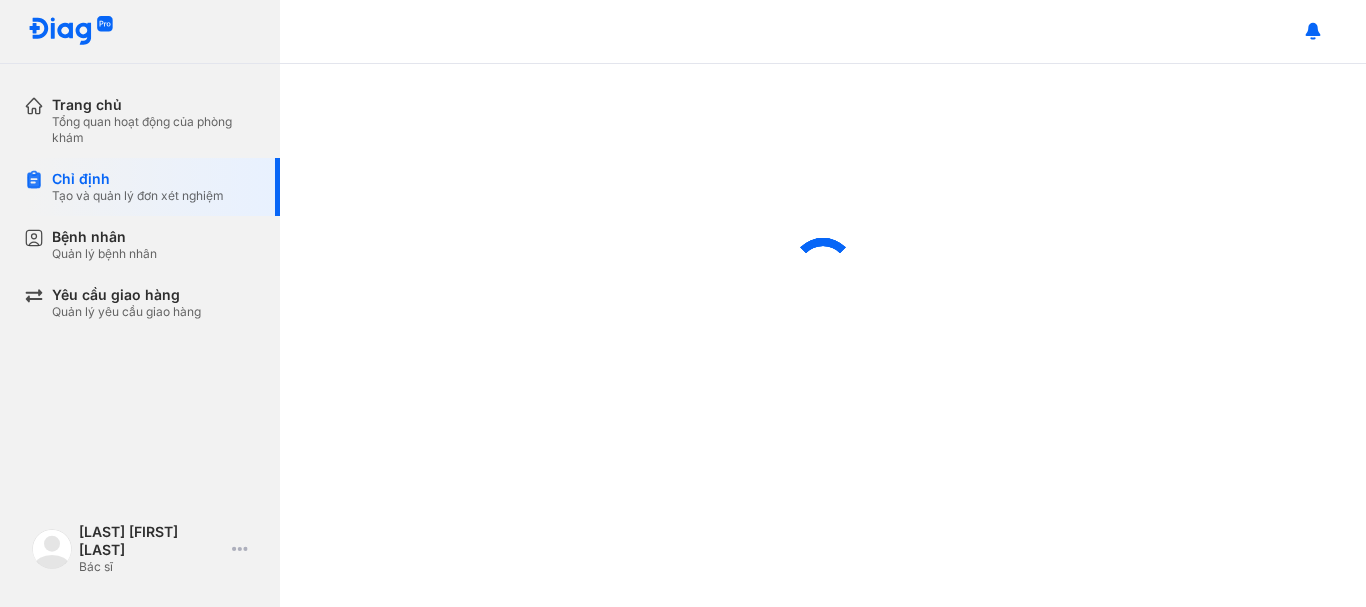 scroll, scrollTop: 0, scrollLeft: 0, axis: both 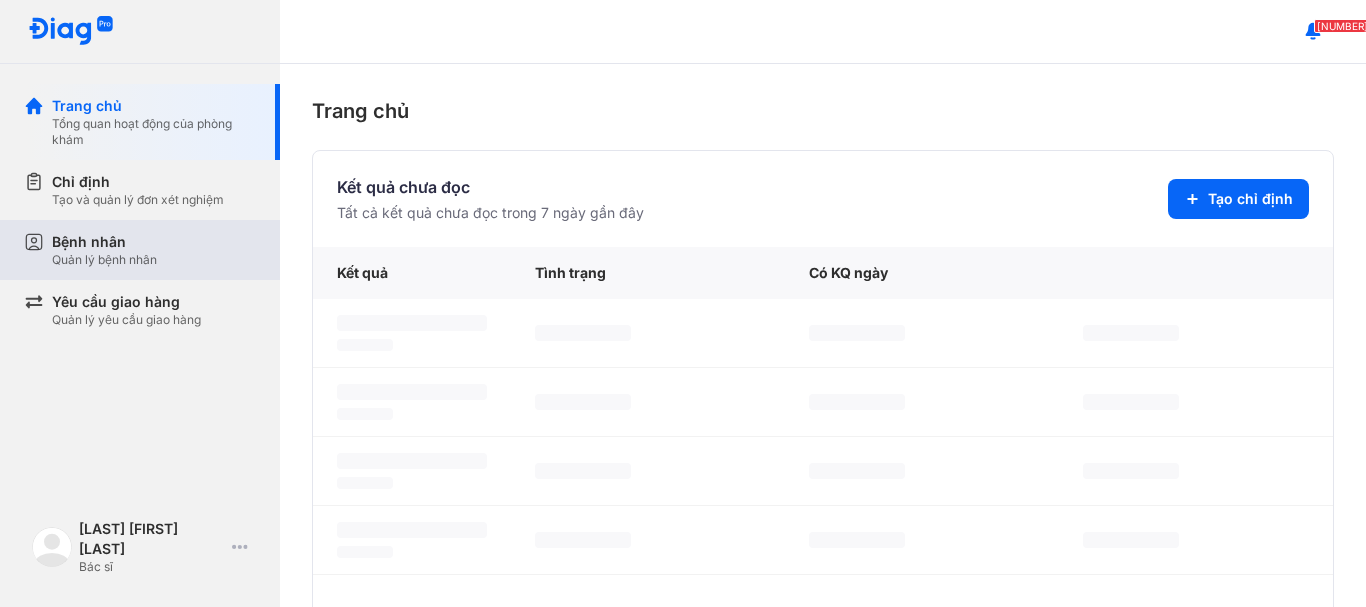 click on "Quản lý bệnh nhân" at bounding box center [104, 260] 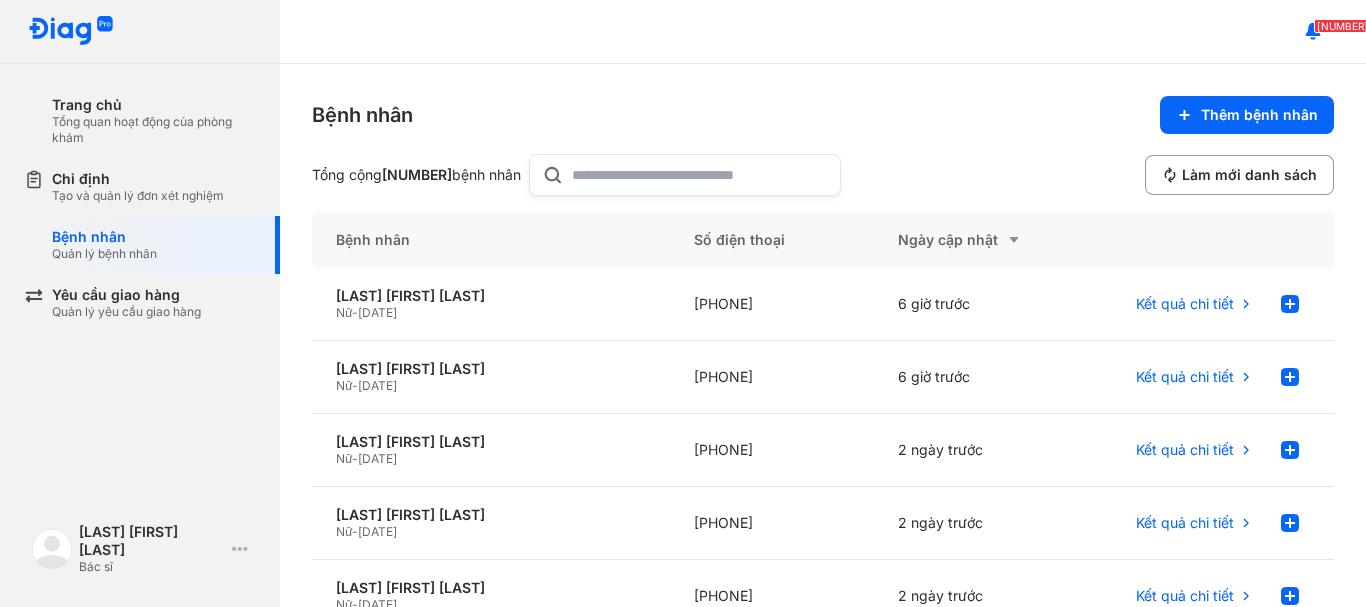click at bounding box center [685, 175] 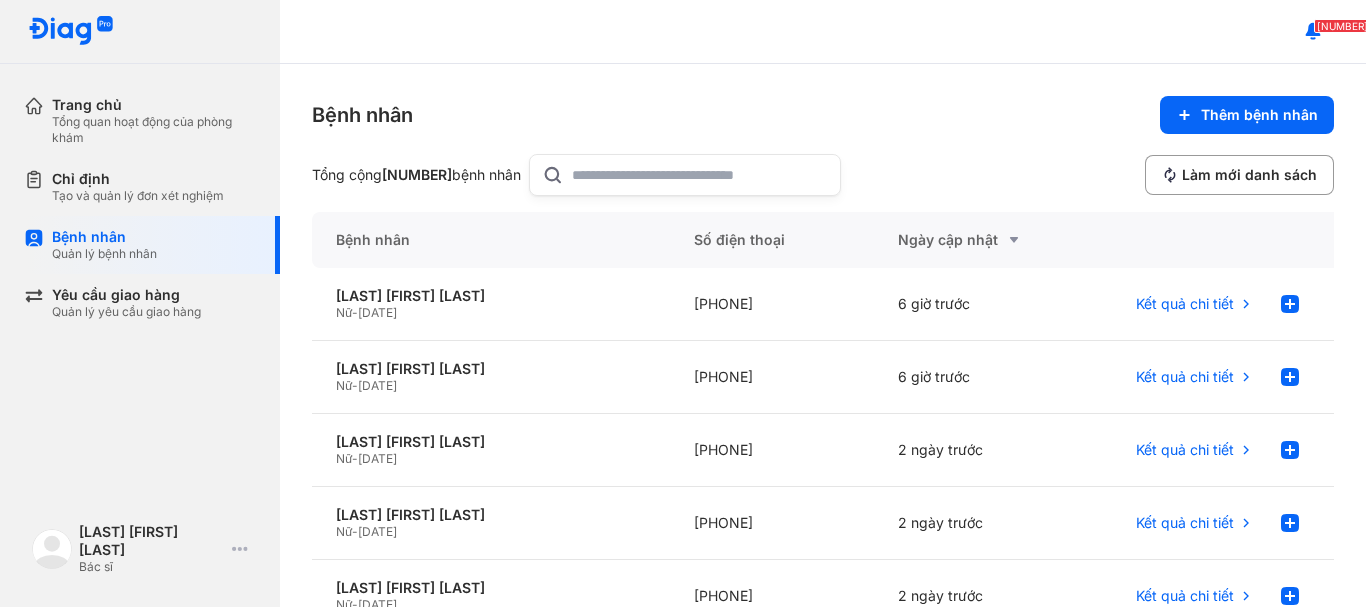 click 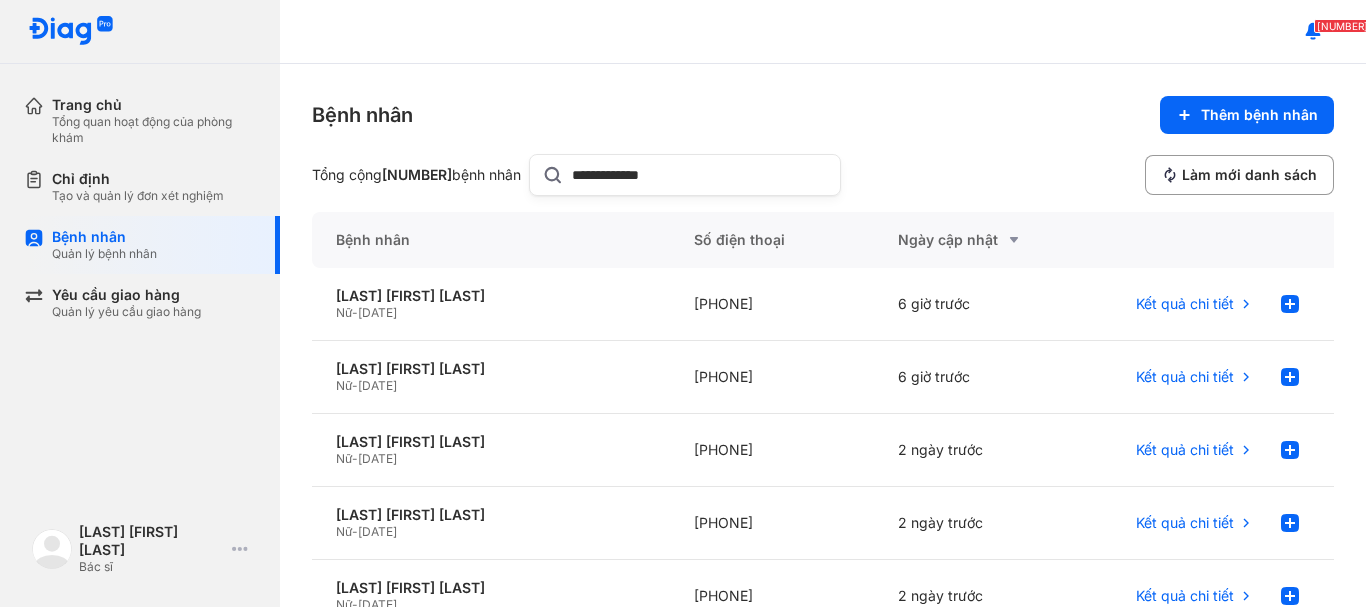type on "**********" 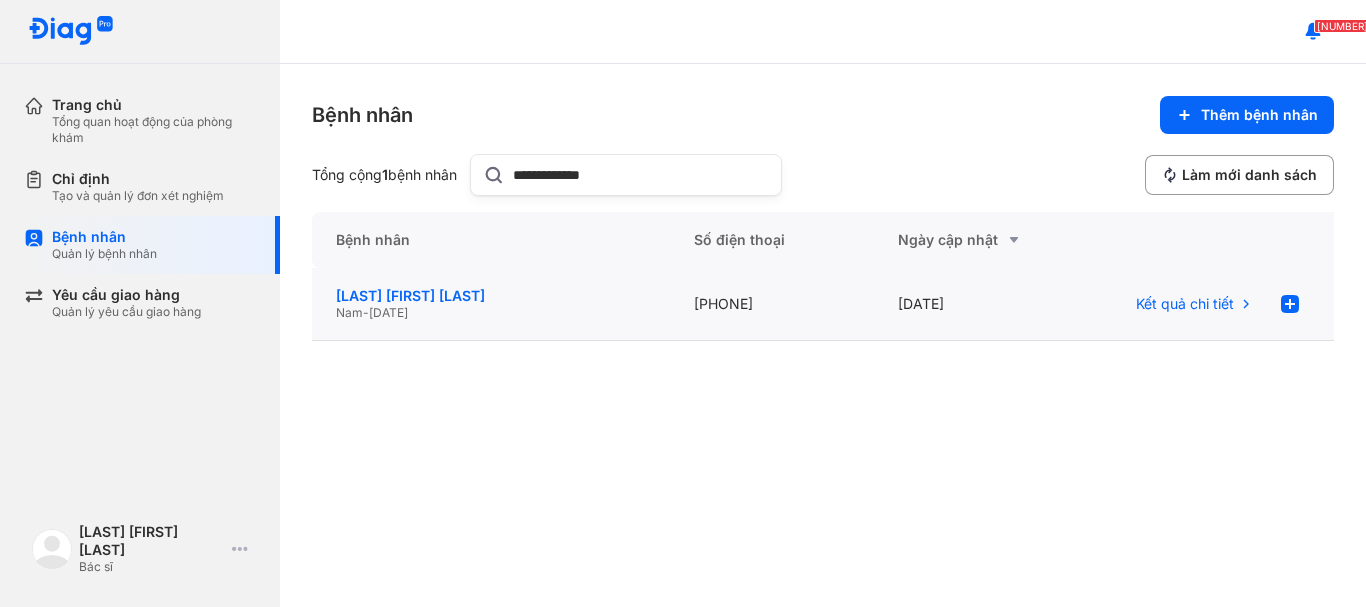click on "Hùynh Văn Tám" 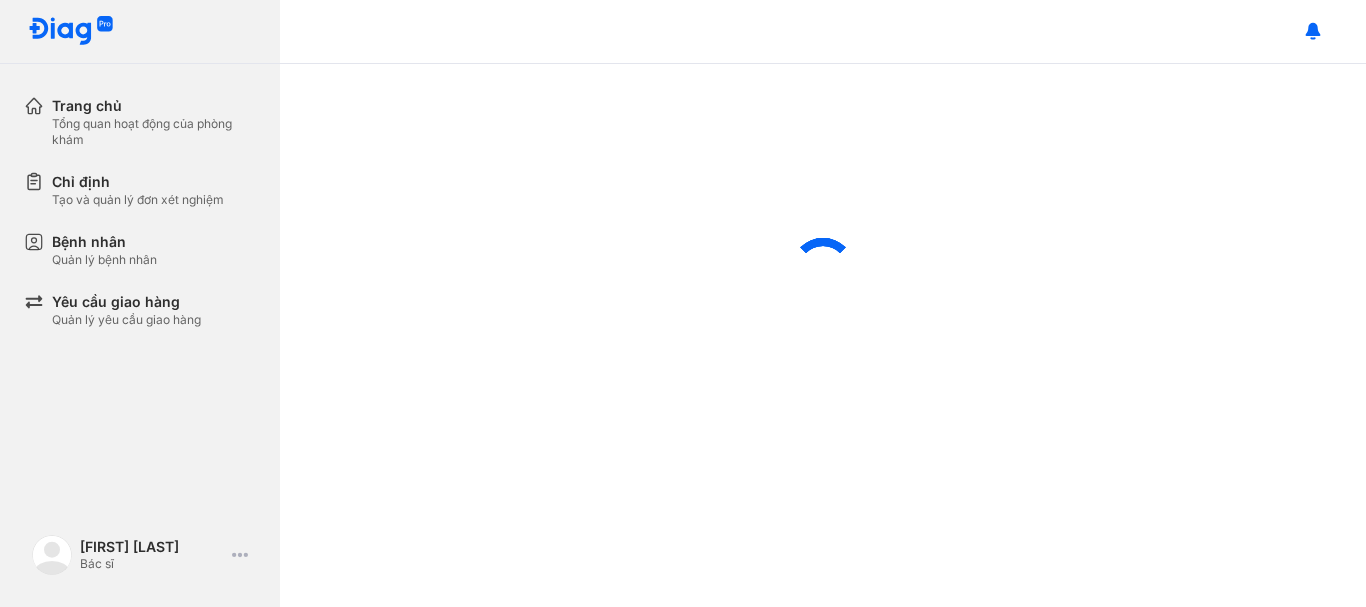 scroll, scrollTop: 0, scrollLeft: 0, axis: both 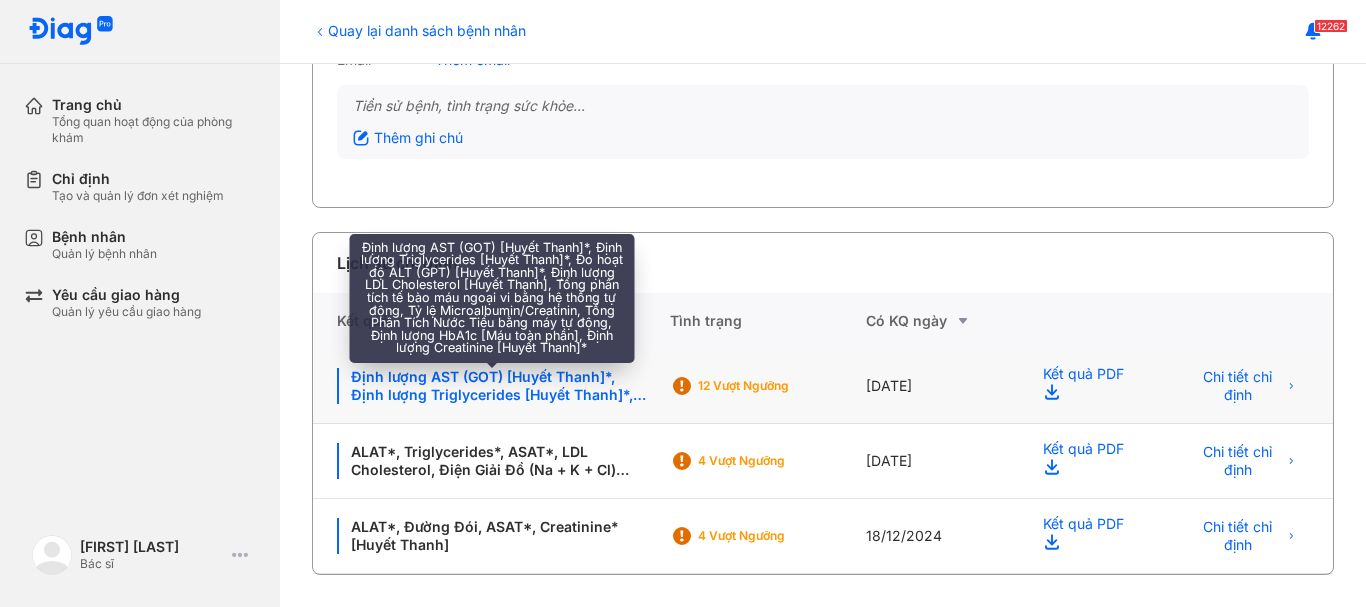 click on "Định lượng AST (GOT) [Huyết Thanh]*, Định lượng Triglycerides [Huyết Thanh]*, Đo hoạt độ ALT (GPT) [Huyết Thanh]*, Định lượng LDL Cholesterol [Huyết Thanh], Tổng phân tích tế bào máu ngoại vi bằng hệ thống tự động, Tỷ lệ Microalbumin/Creatinin, Tổng Phân Tích Nước Tiểu bằng máy tự động, Định lượng HbA1c [Máu toàn phần], Định lượng Creatinine [Huyết Thanh]*" 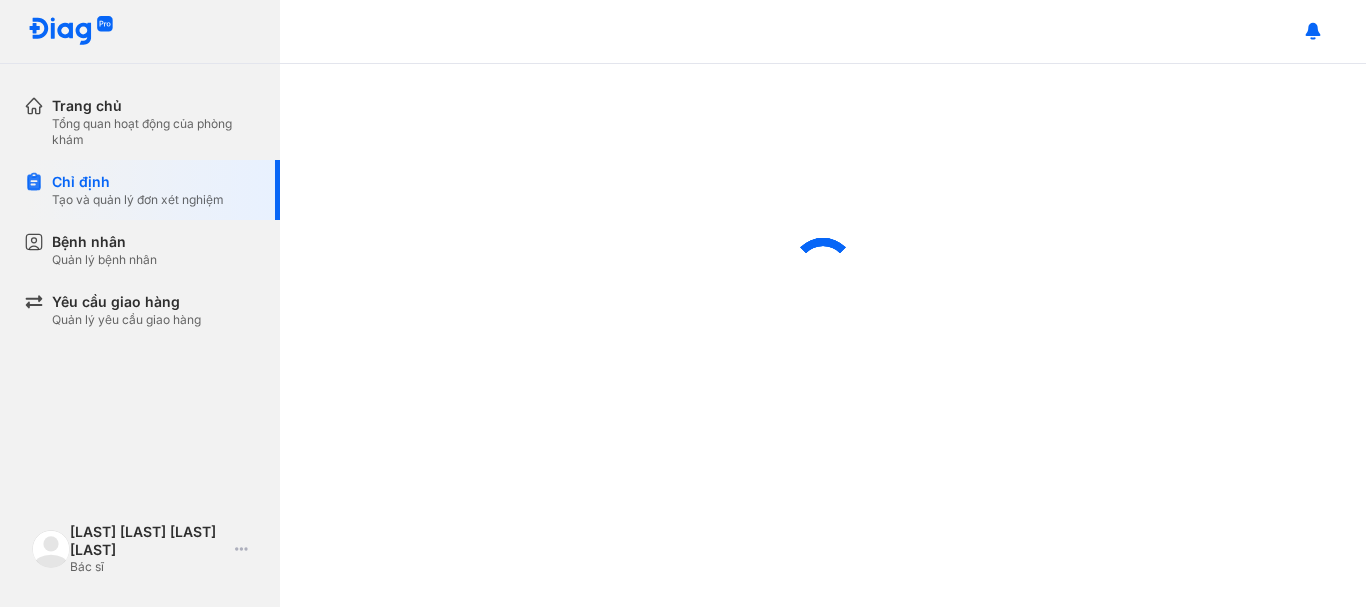scroll, scrollTop: 0, scrollLeft: 0, axis: both 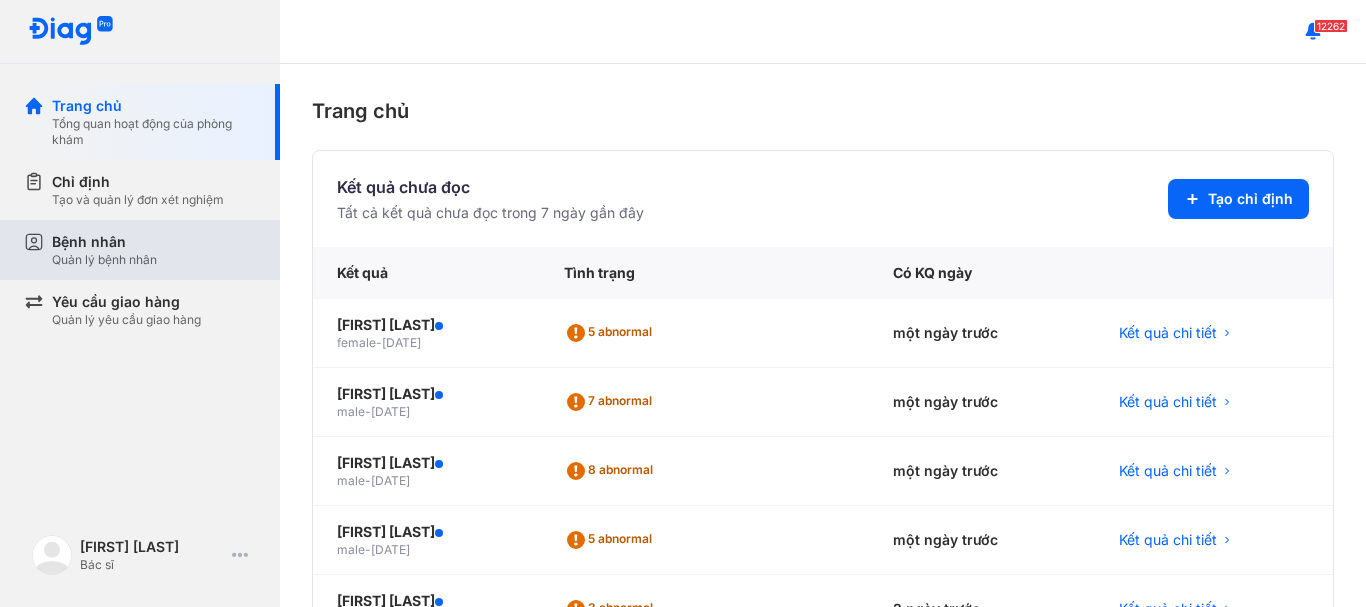 drag, startPoint x: 108, startPoint y: 253, endPoint x: 202, endPoint y: 243, distance: 94.53042 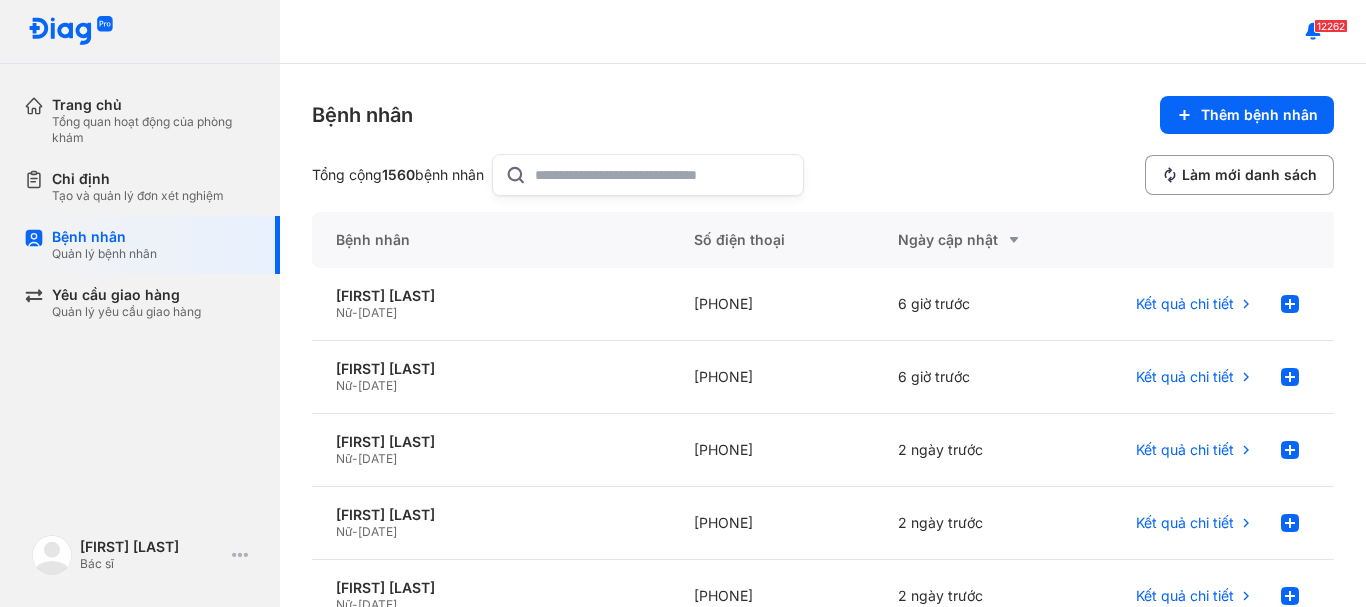 click 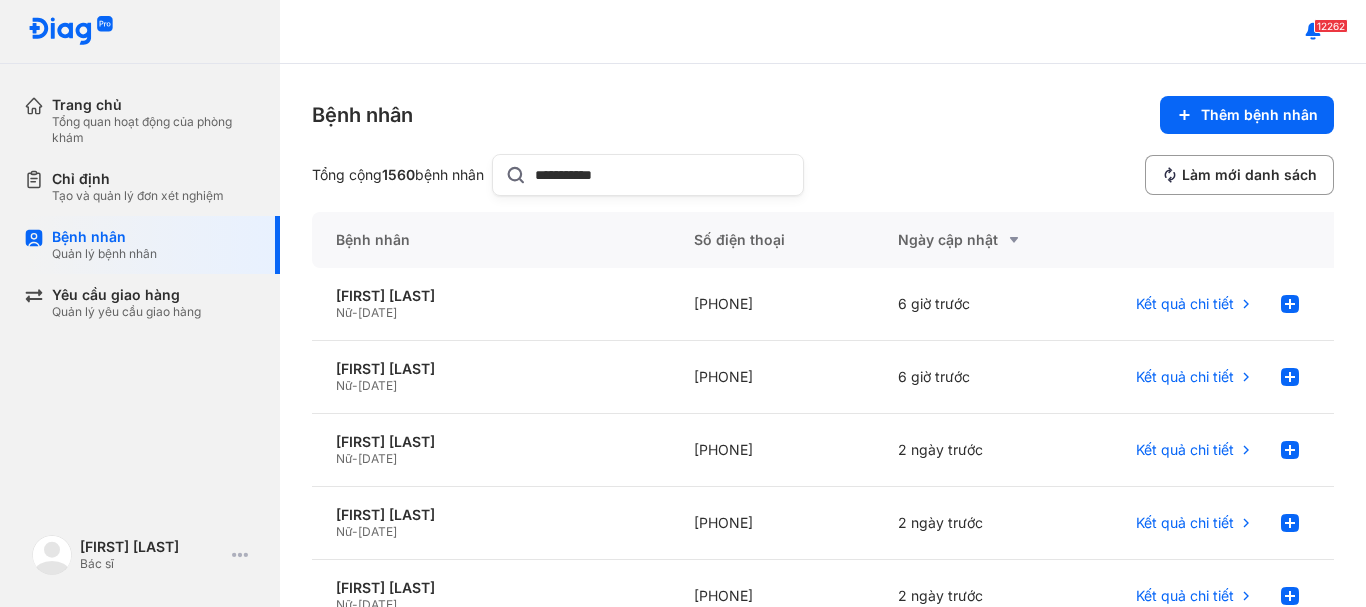 type on "**********" 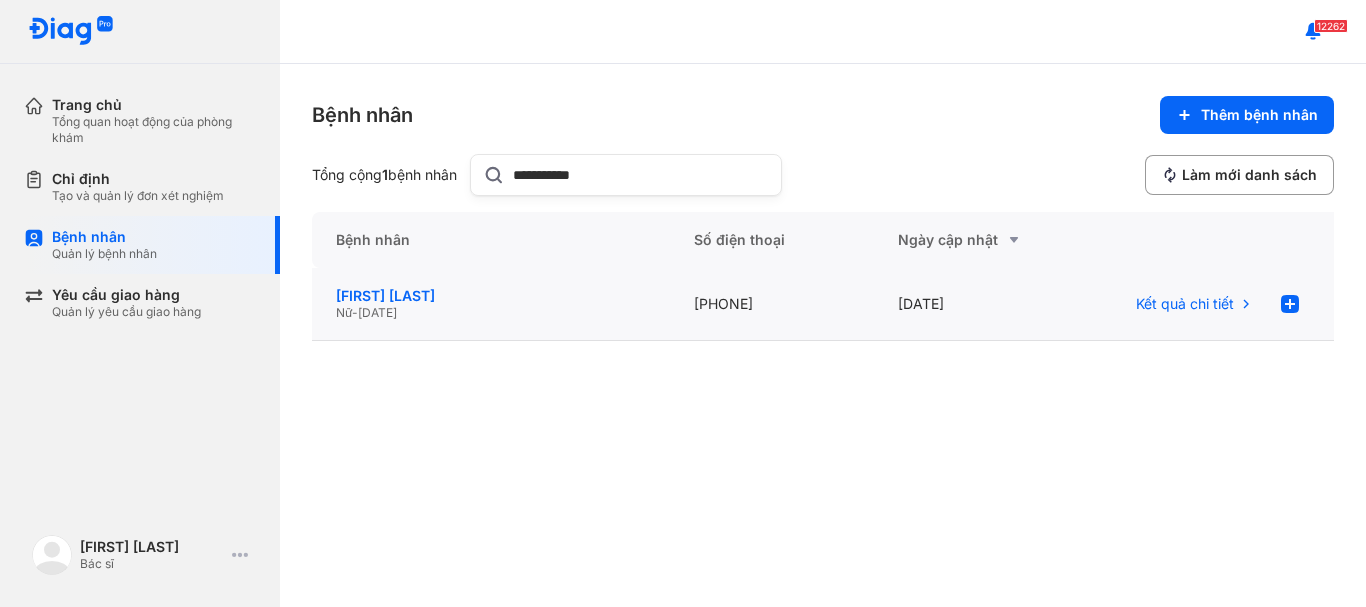 click on "[FIRST] [LAST]" 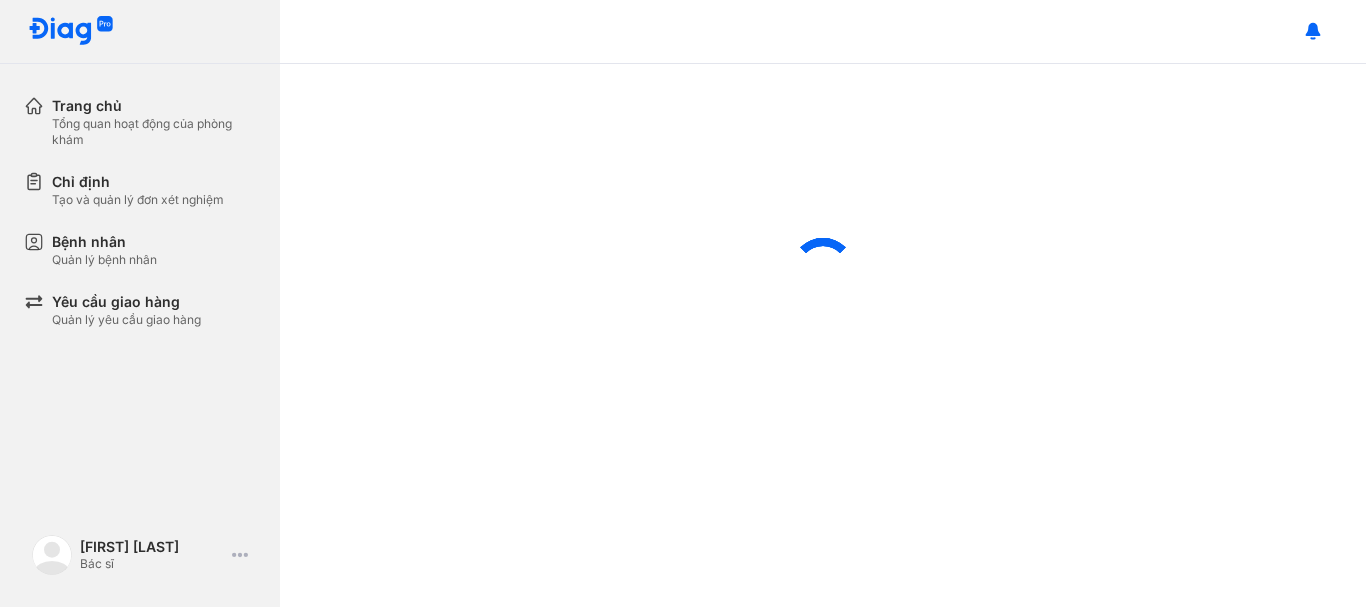 scroll, scrollTop: 0, scrollLeft: 0, axis: both 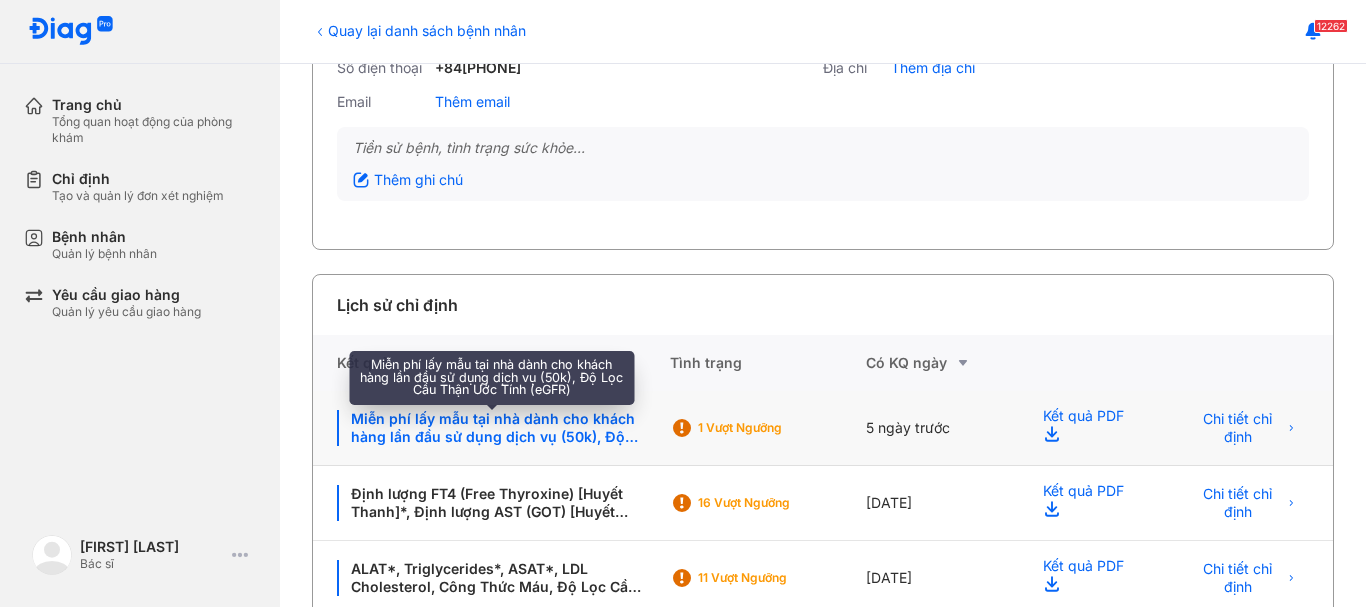 click on "Miễn phí lấy mẫu tại nhà dành cho khách hàng lần đầu sử dụng dịch vụ (50k), Độ Lọc Cầu Thận Ước Tính (eGFR)" 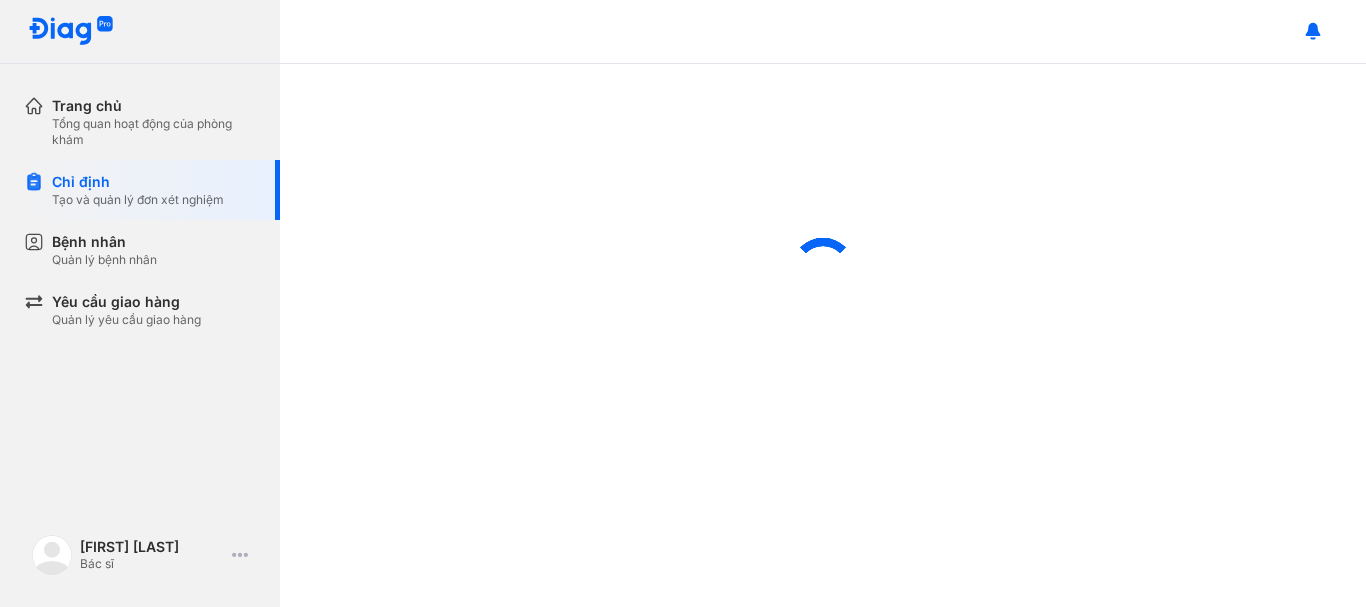 scroll, scrollTop: 0, scrollLeft: 0, axis: both 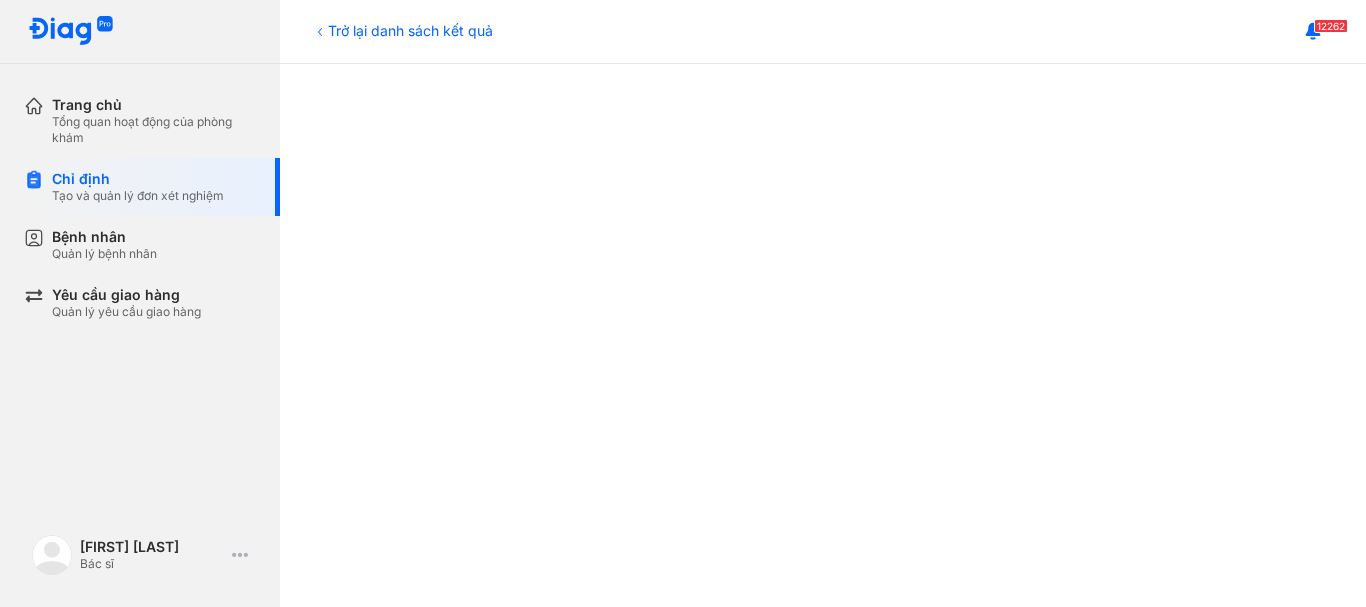 click 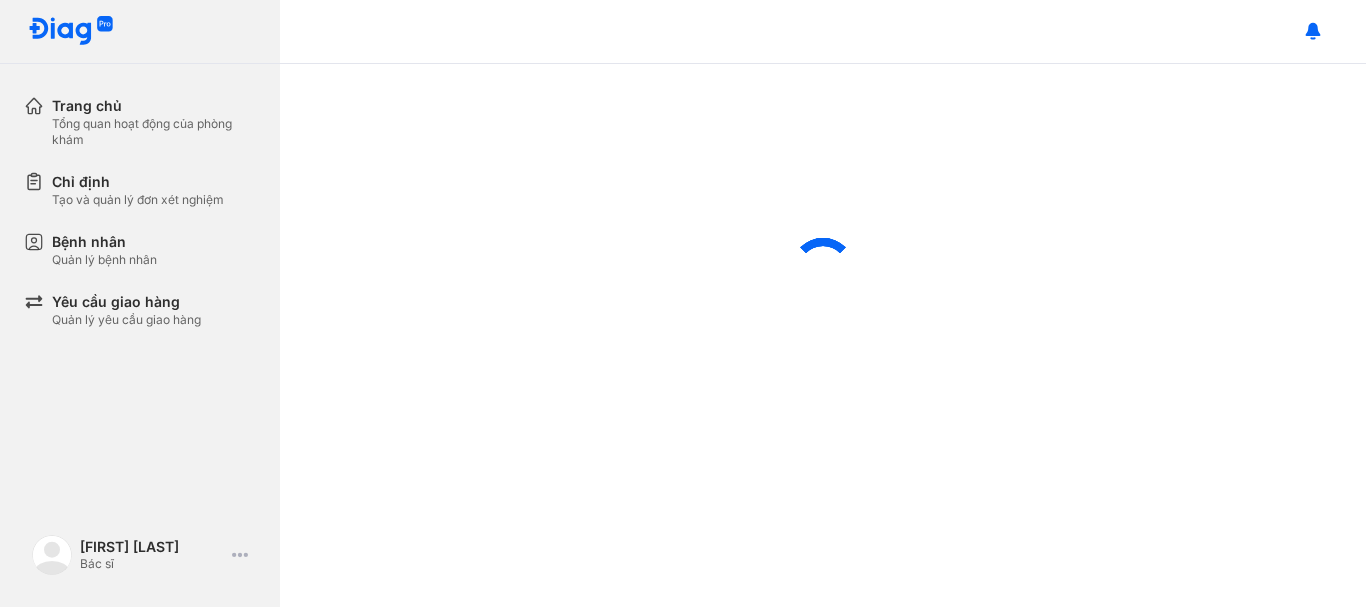scroll, scrollTop: 0, scrollLeft: 0, axis: both 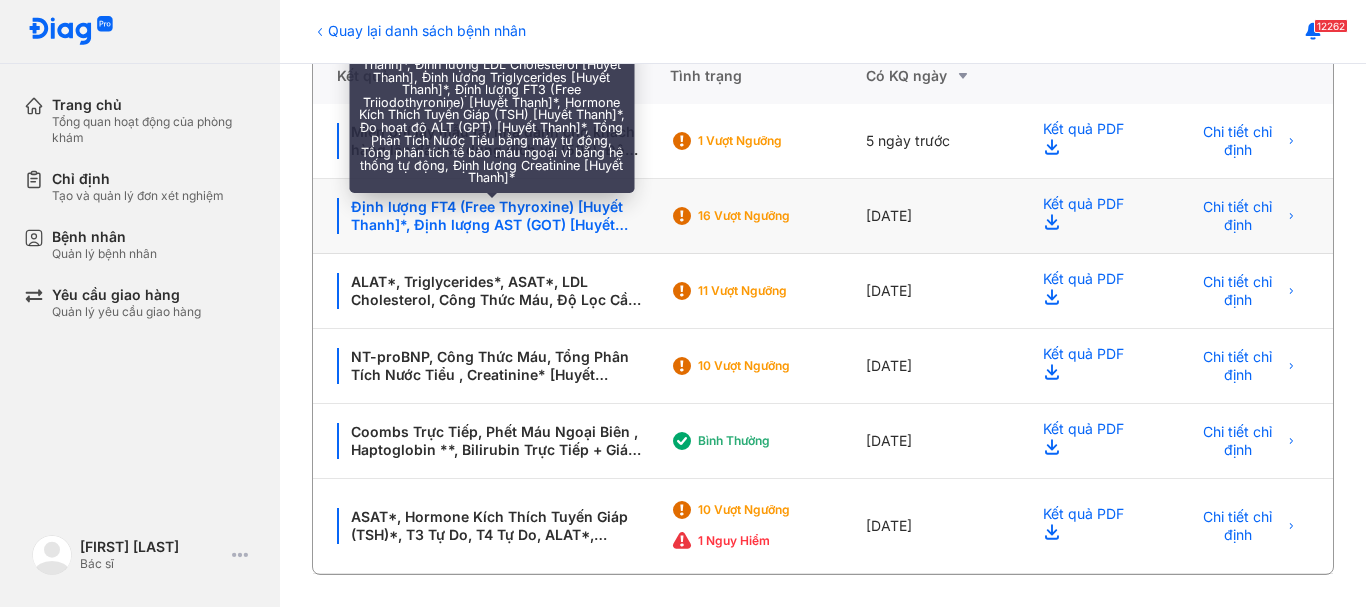 click on "Định lượng FT4 (Free Thyroxine) [Huyết Thanh]*, Định lượng AST (GOT) [Huyết Thanh]*, Định lượng LDL Cholesterol [Huyết Thanh], Định lượng Triglycerides [Huyết Thanh]*, Định lượng FT3 (Free Triiodothyronine) [Huyết Thanh]*, Hormone Kích Thích Tuyến Giáp (TSH) [Huyết Thanh]*, Đo hoạt độ ALT (GPT) [Huyết Thanh]*, Tổng Phân Tích Nước Tiểu bằng máy tự động, Tổng phân tích tế bào máu ngoại vi bằng hệ thống tự động, Định lượng Creatinine [Huyết Thanh]*" 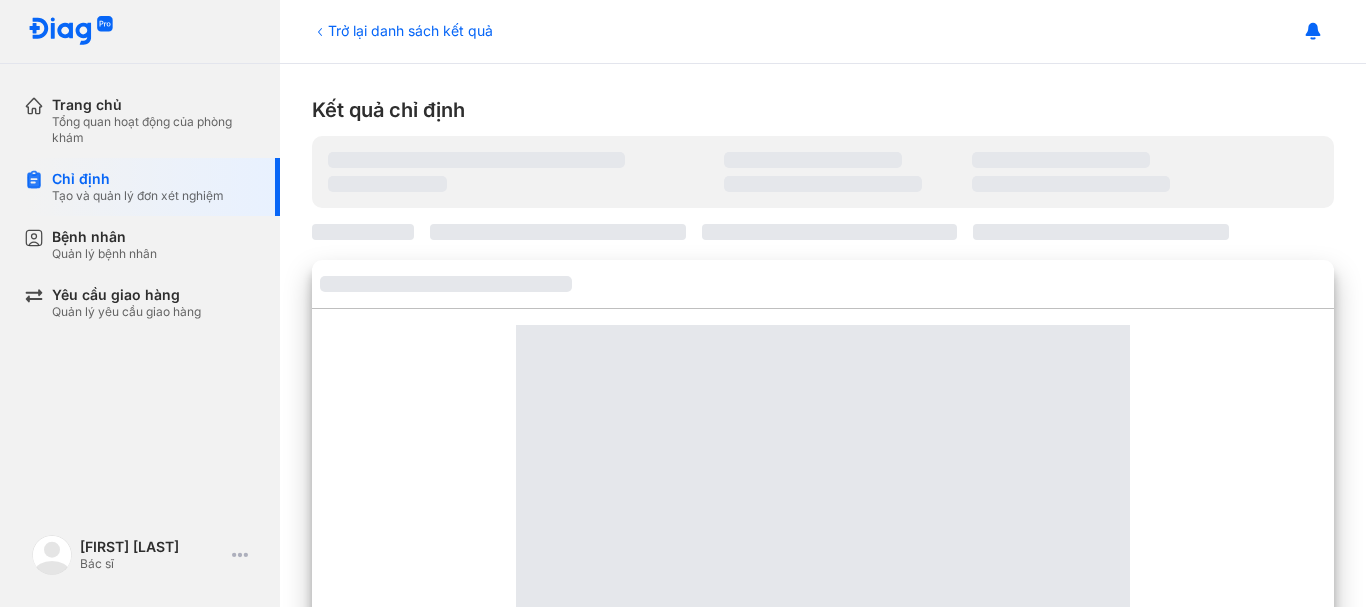 scroll, scrollTop: 0, scrollLeft: 0, axis: both 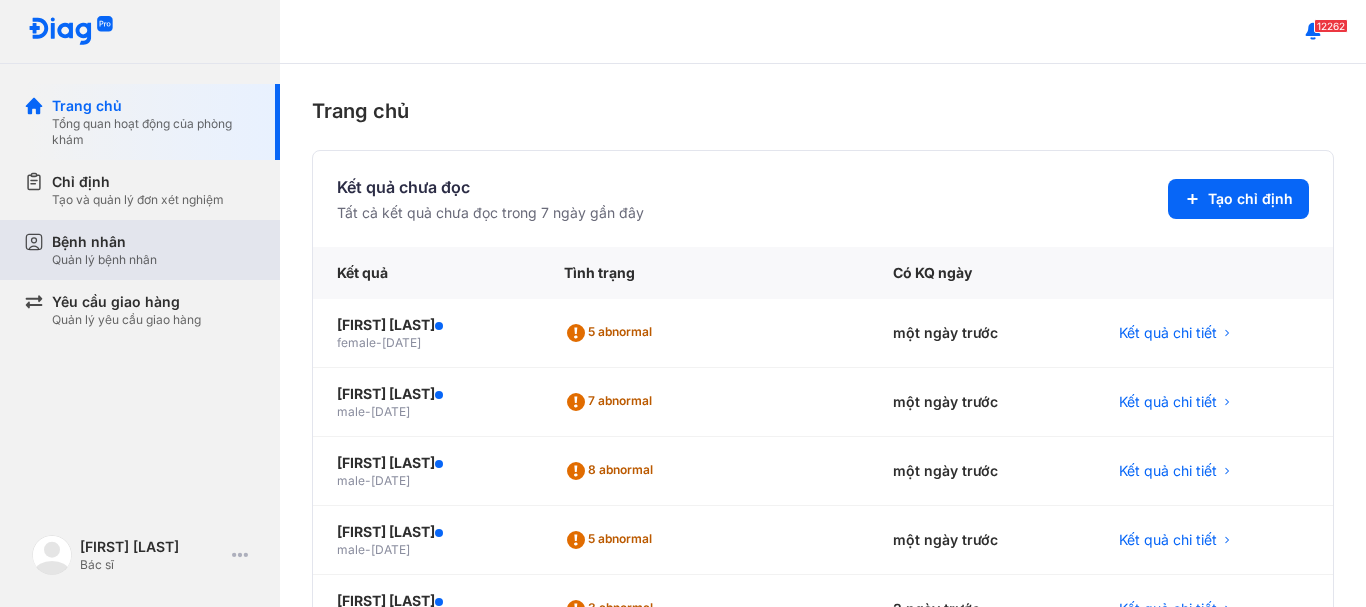 drag, startPoint x: 94, startPoint y: 247, endPoint x: 127, endPoint y: 241, distance: 33.54102 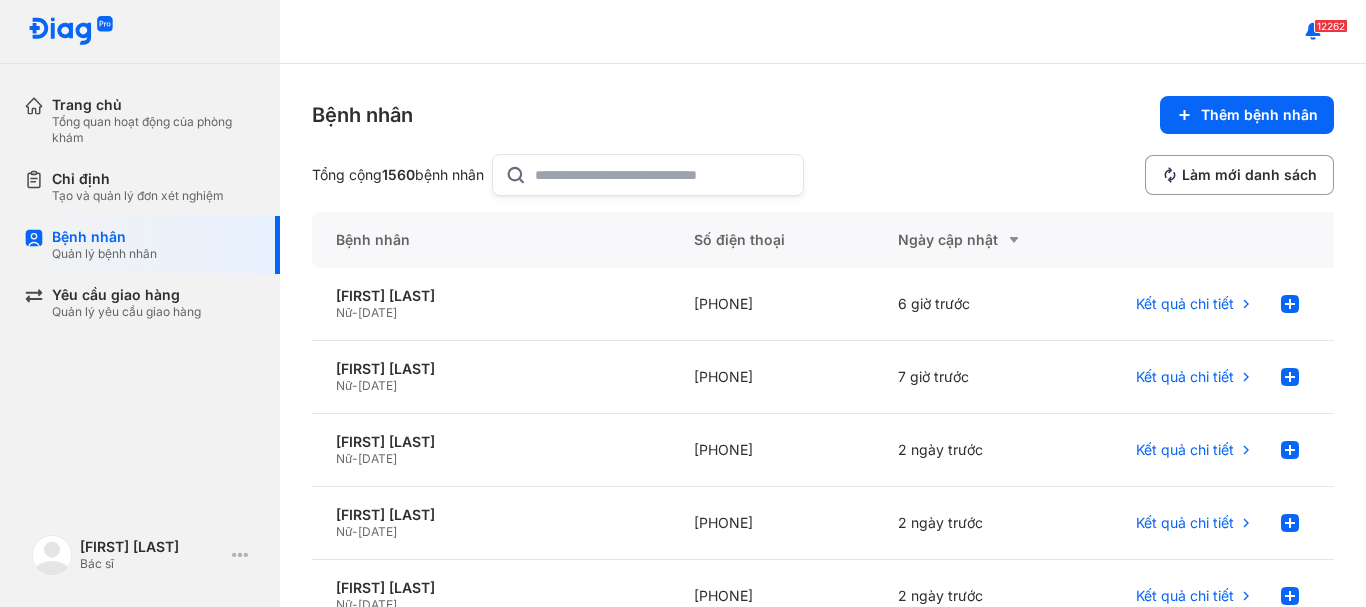 click 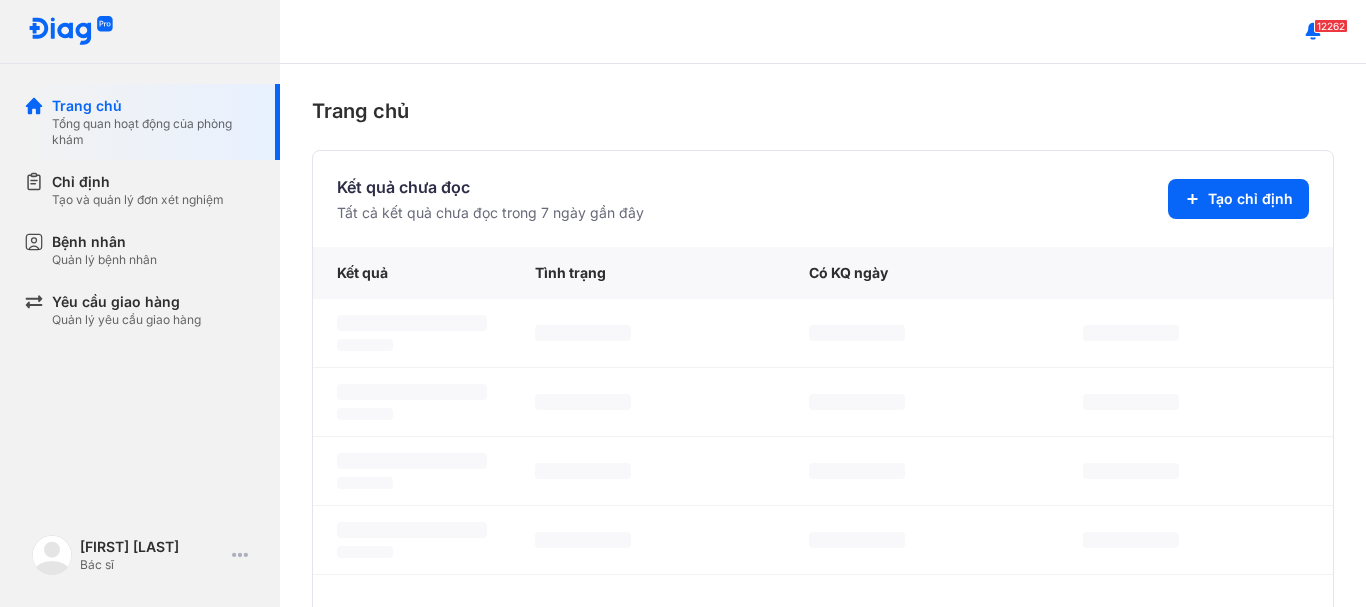 scroll, scrollTop: 0, scrollLeft: 0, axis: both 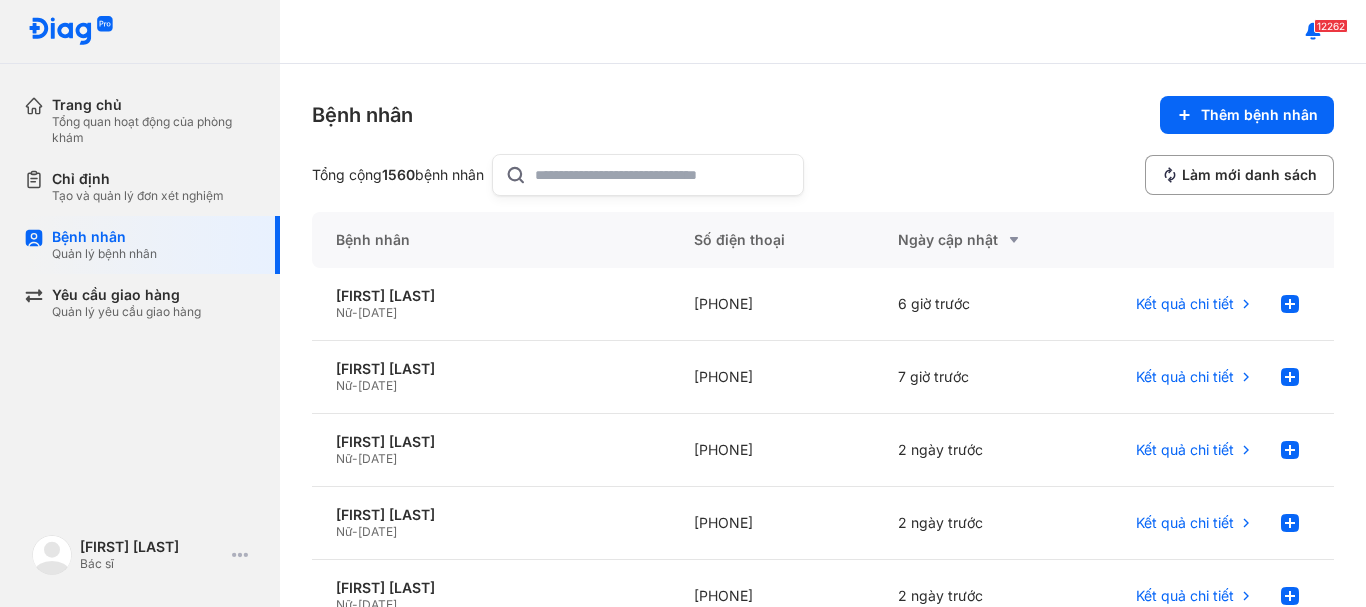 click 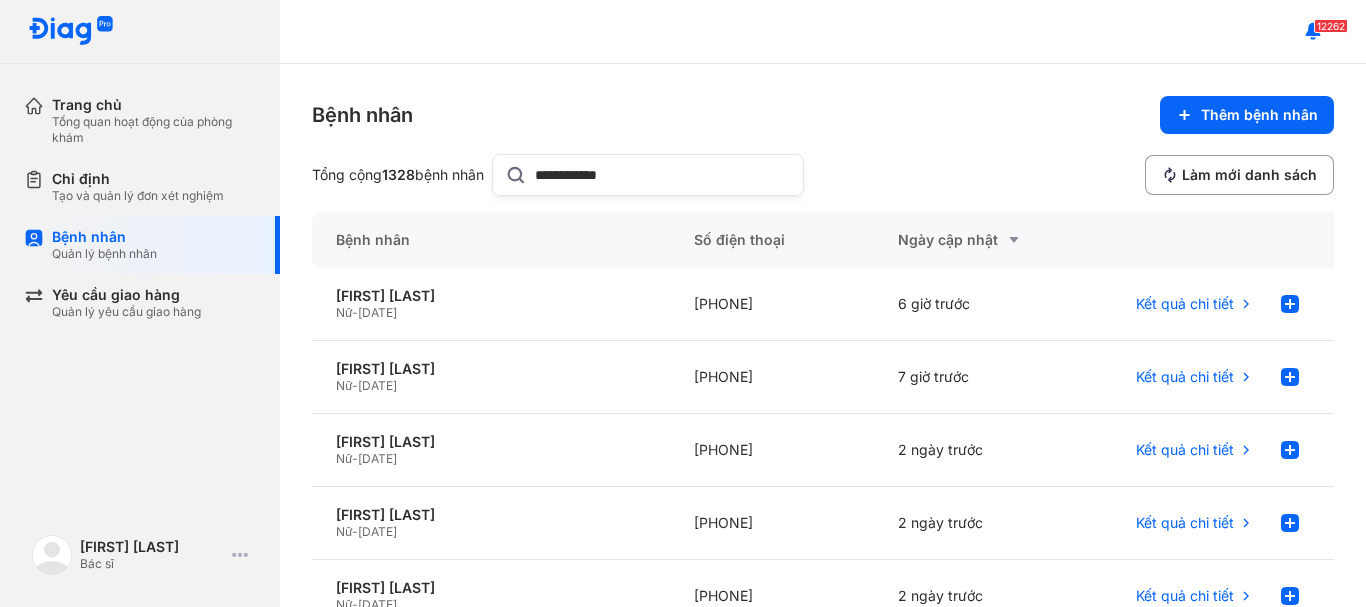 type on "**********" 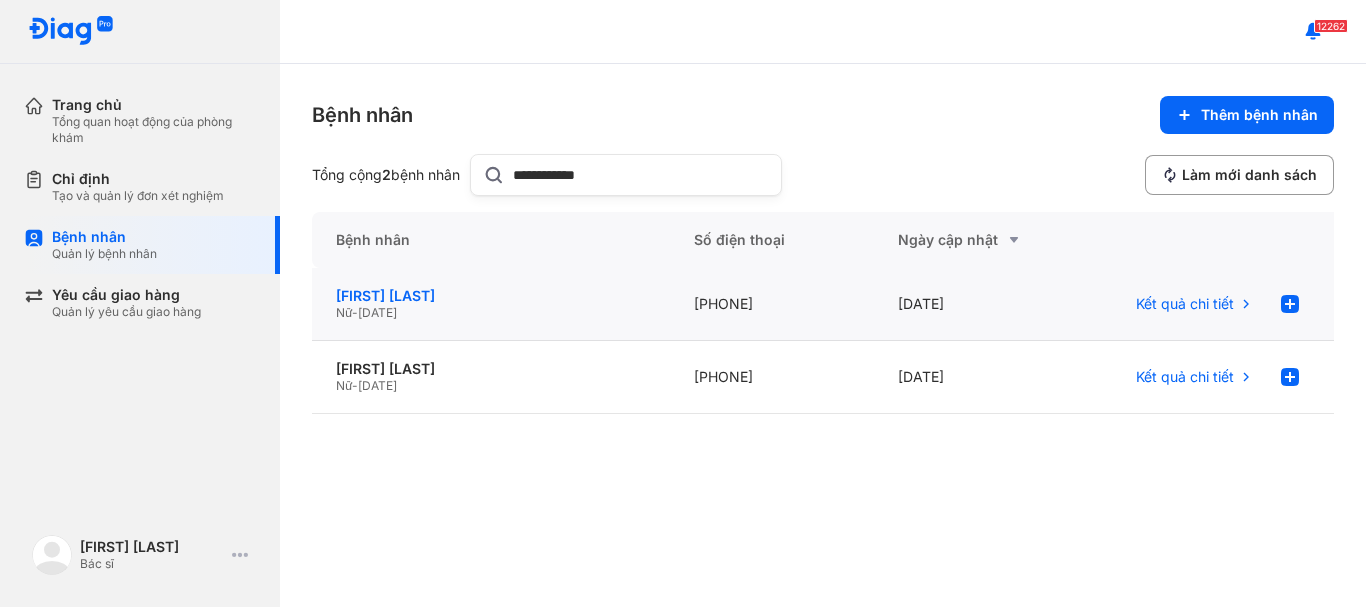 click on "[FIRST] [LAST]" 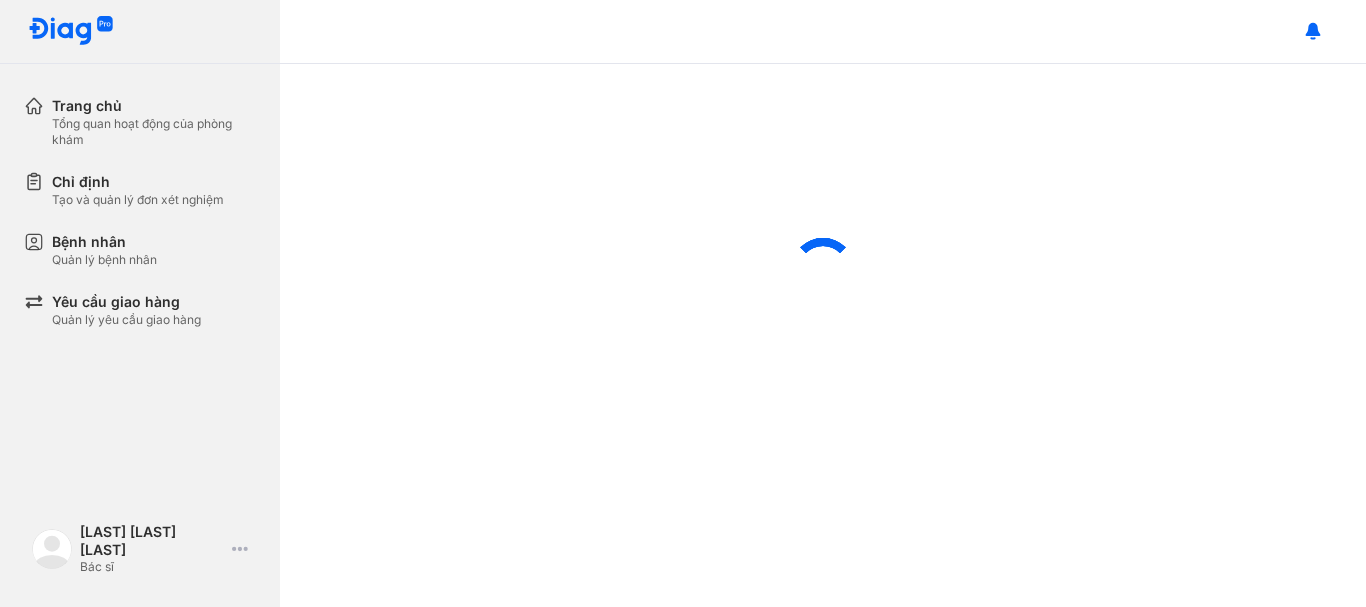 scroll, scrollTop: 0, scrollLeft: 0, axis: both 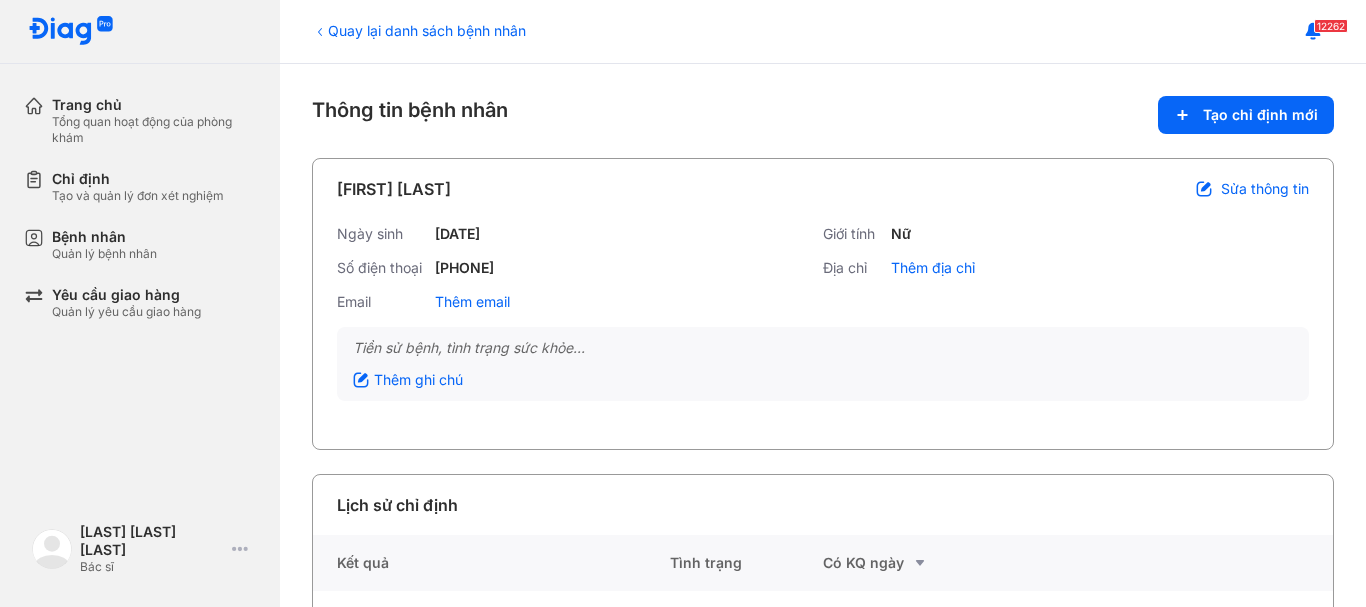 click on "12262" at bounding box center (823, 32) 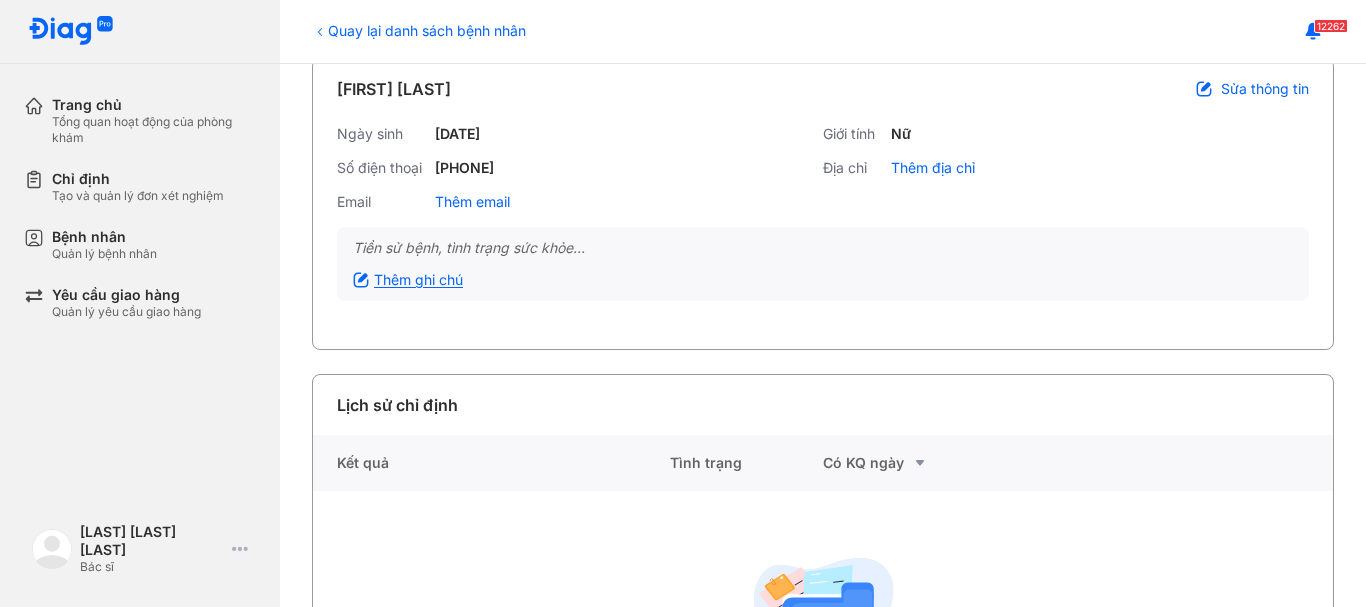 scroll, scrollTop: 0, scrollLeft: 0, axis: both 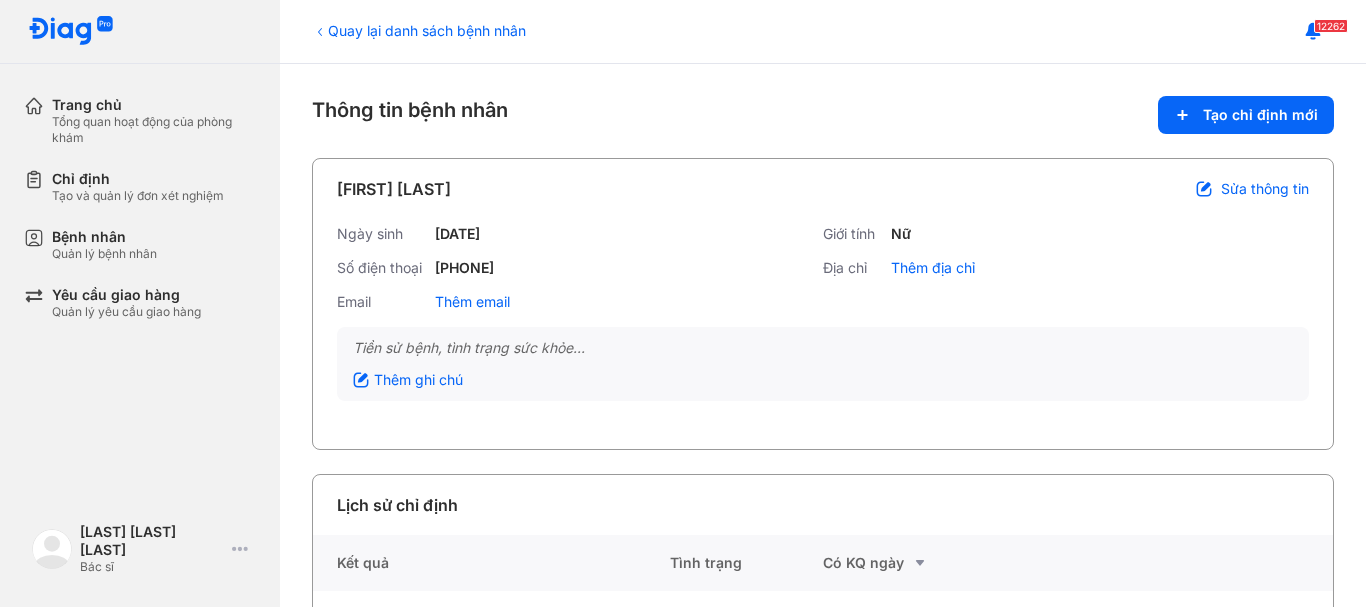 click on "12262" at bounding box center (823, 32) 